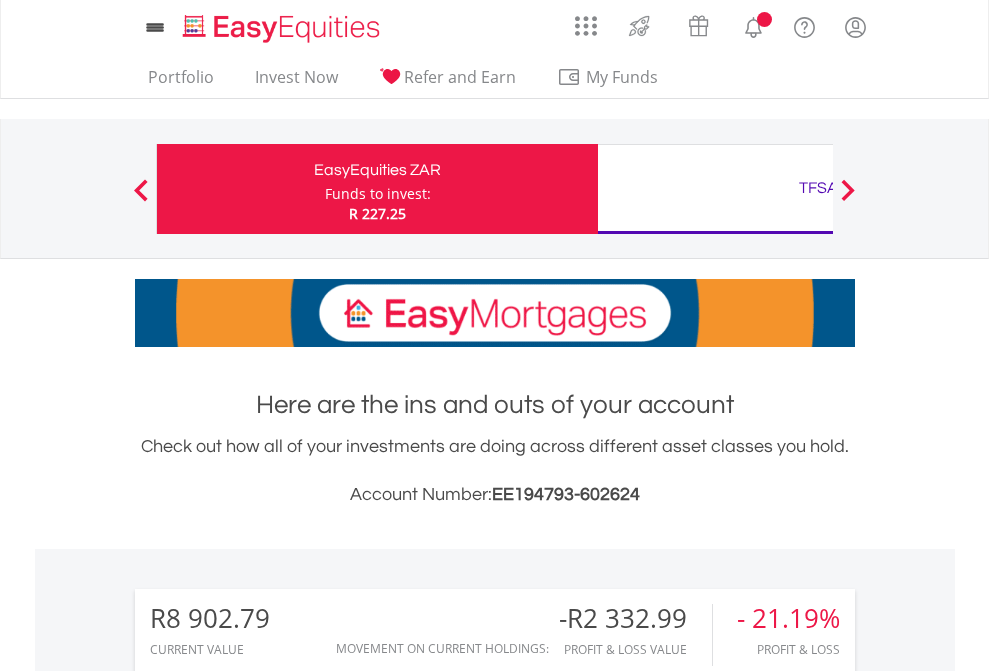 scroll, scrollTop: 0, scrollLeft: 0, axis: both 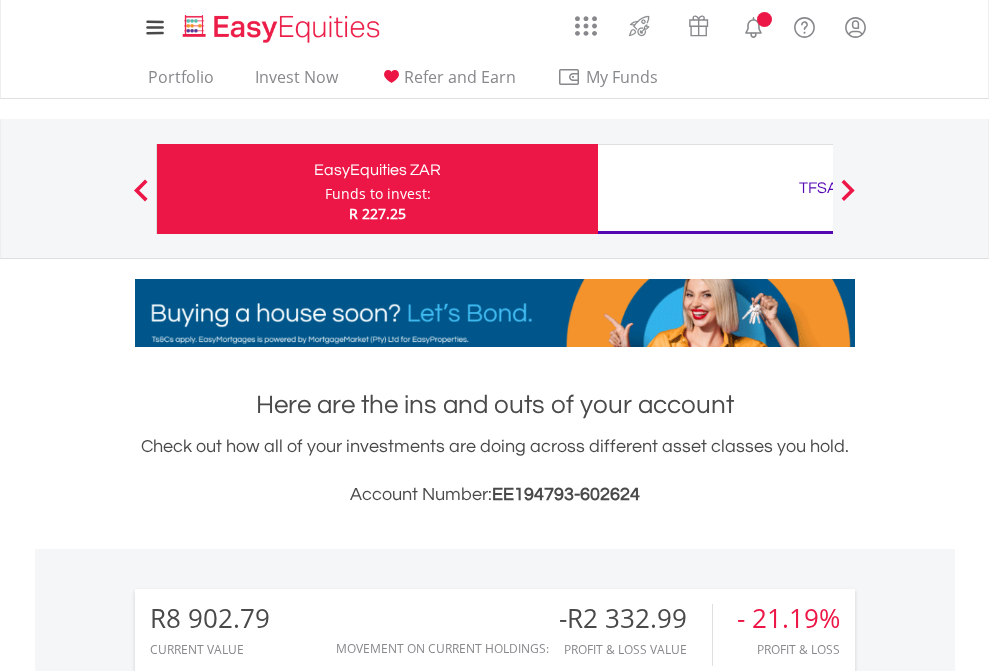 click on "Funds to invest:" at bounding box center (378, 194) 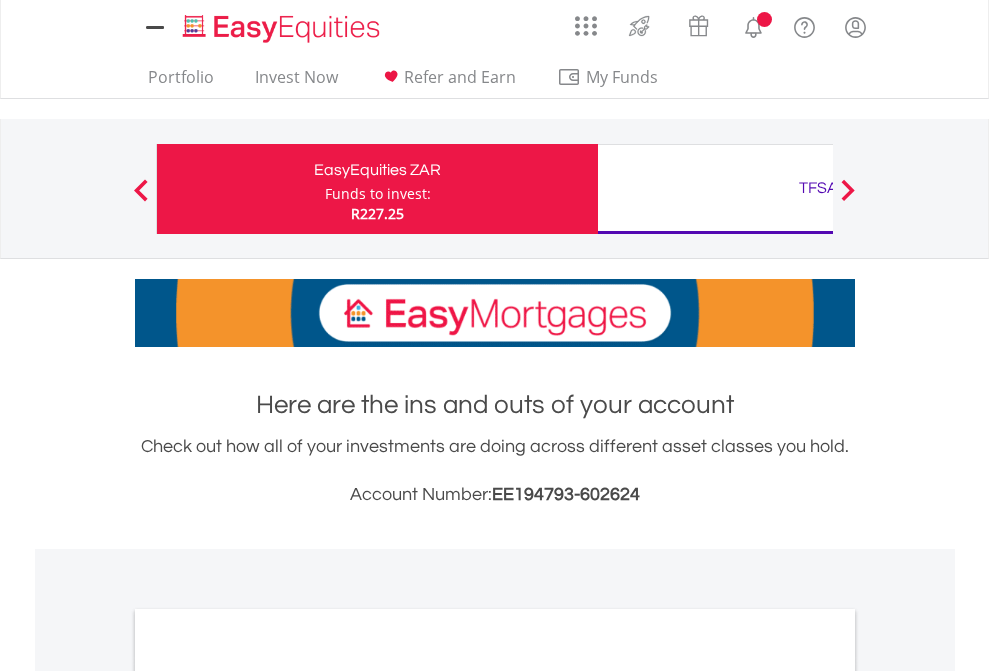 scroll, scrollTop: 0, scrollLeft: 0, axis: both 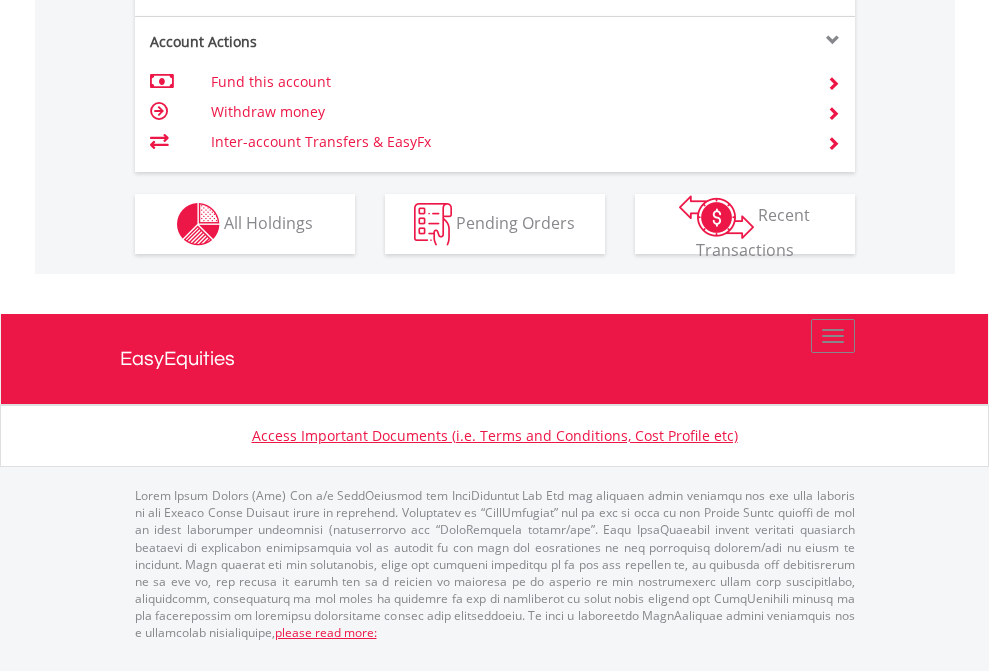 click on "Investment types" at bounding box center (706, -337) 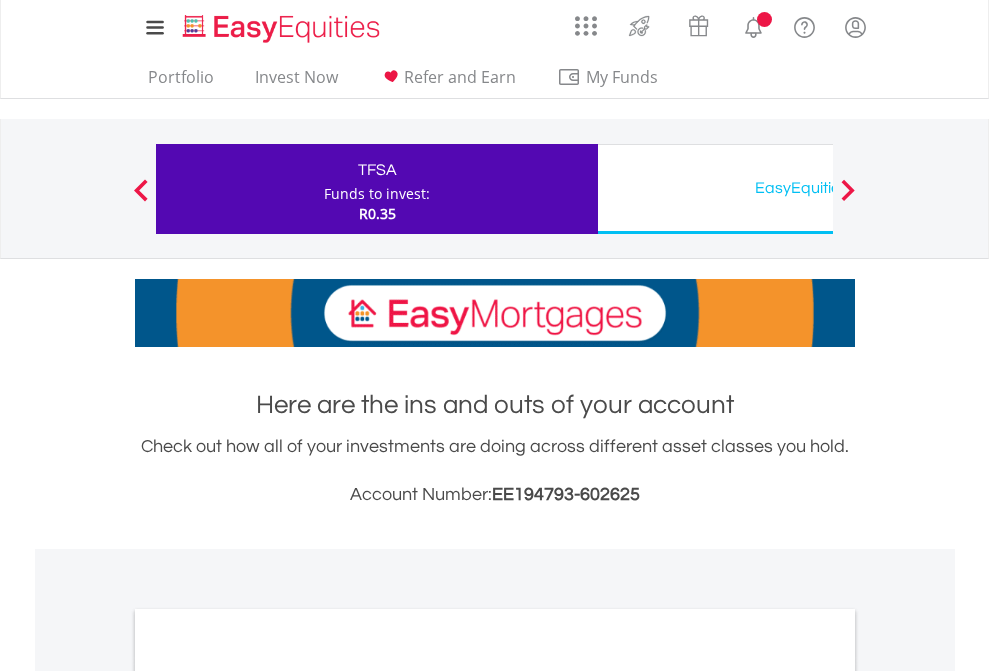 scroll, scrollTop: 0, scrollLeft: 0, axis: both 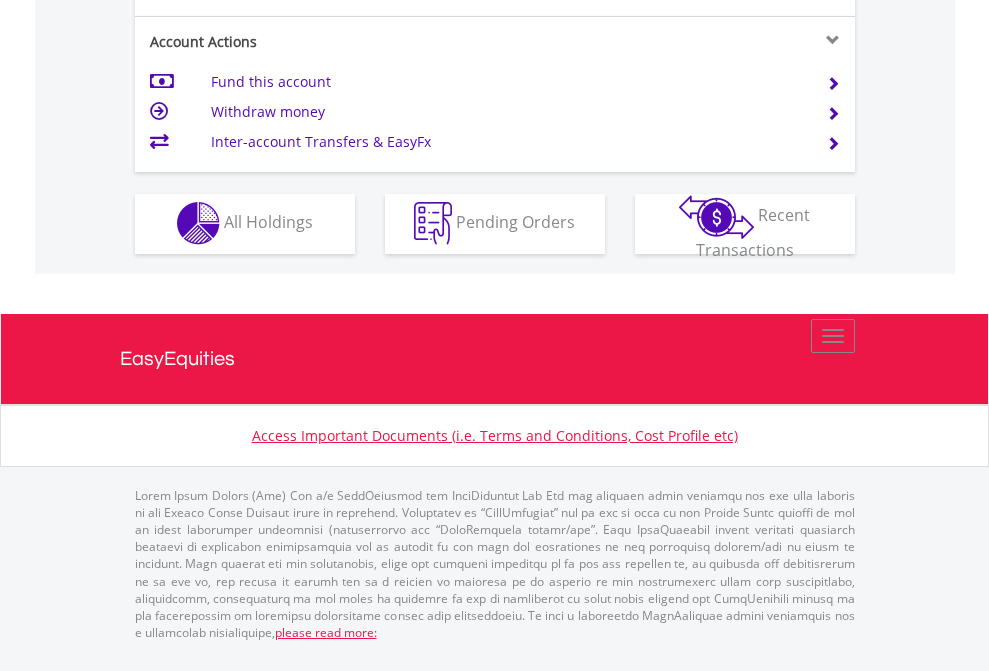 click on "Investment types" at bounding box center (706, -353) 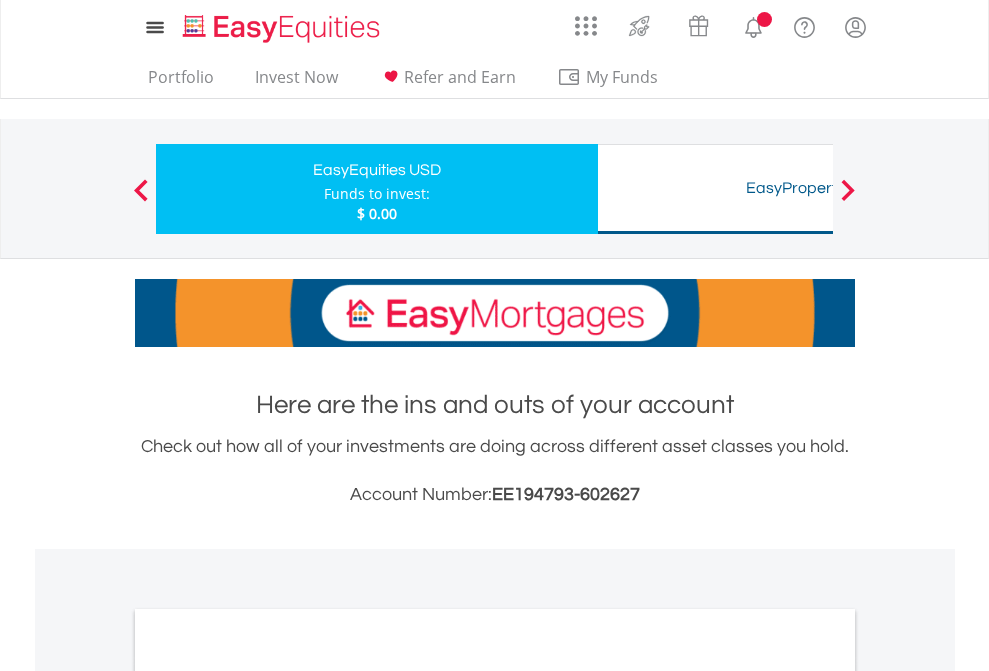 scroll, scrollTop: 0, scrollLeft: 0, axis: both 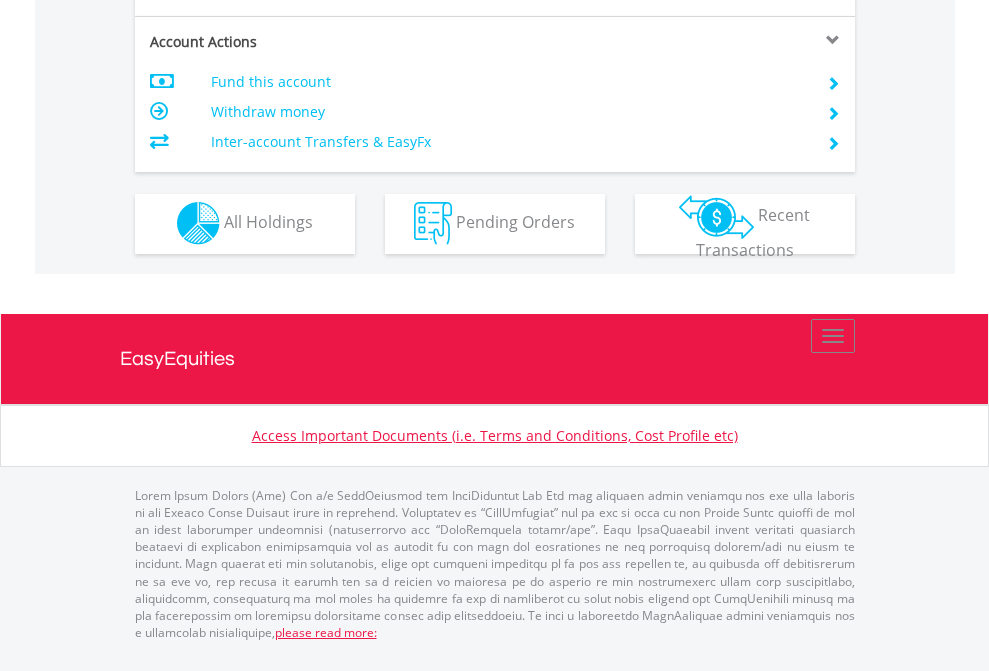 click on "Investment types" at bounding box center (706, -353) 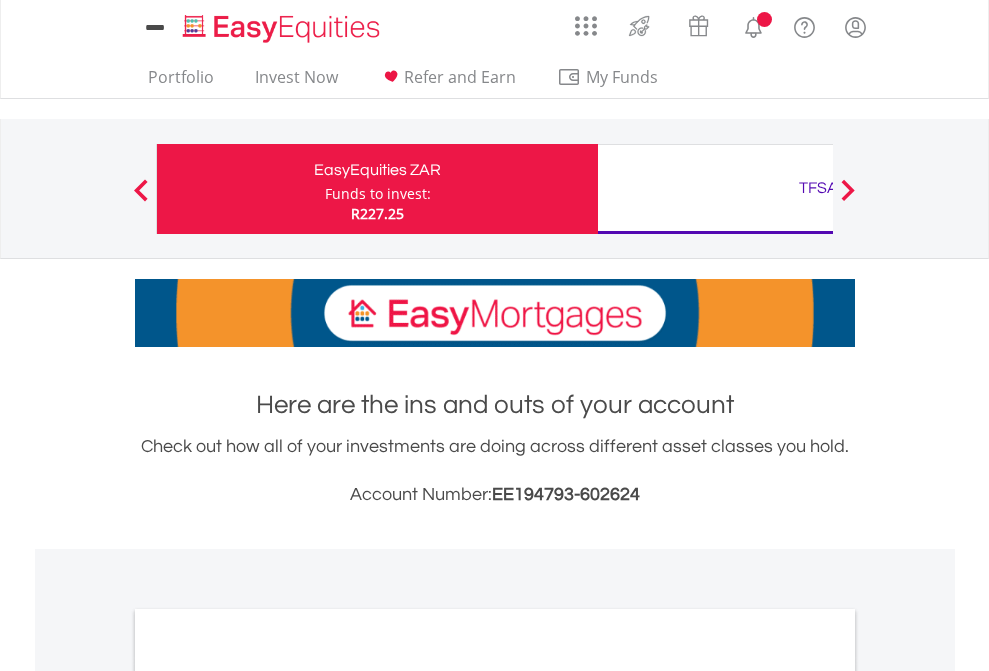 scroll, scrollTop: 1202, scrollLeft: 0, axis: vertical 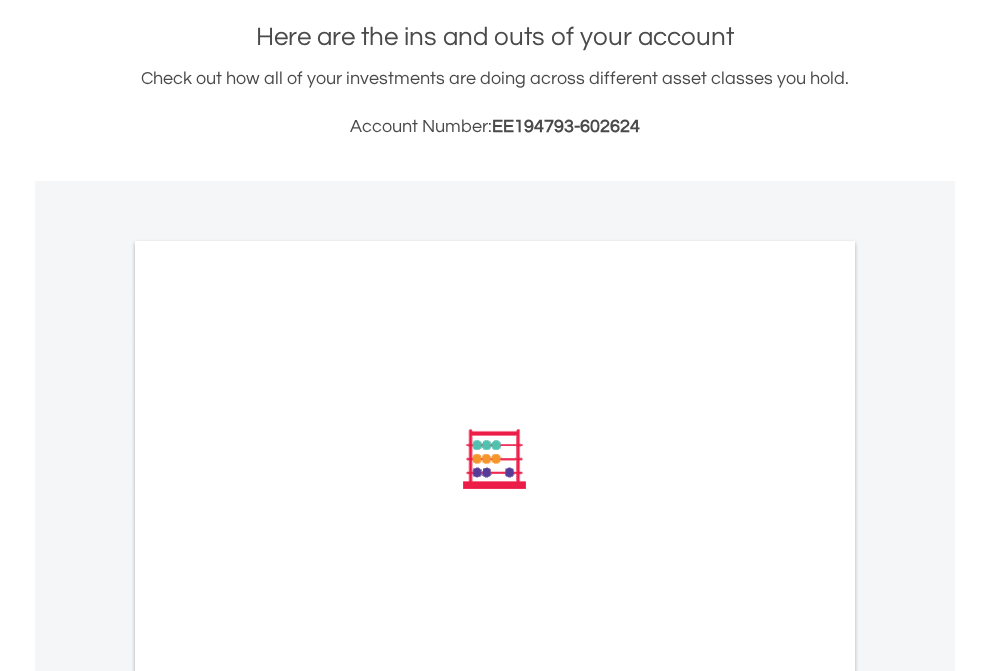 click on "All Holdings" at bounding box center [268, 728] 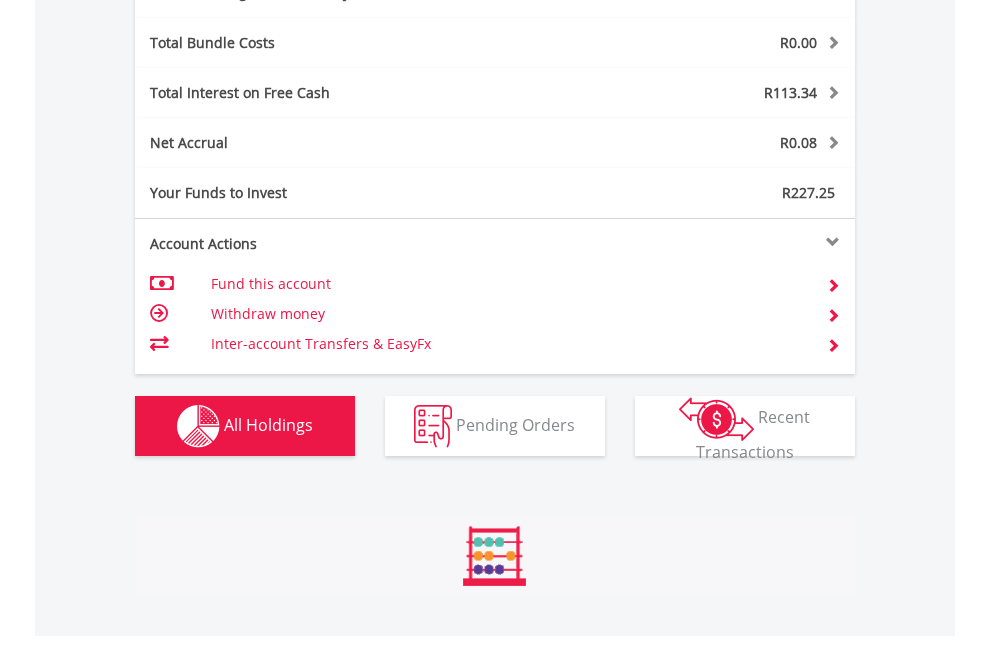 scroll, scrollTop: 999808, scrollLeft: 999687, axis: both 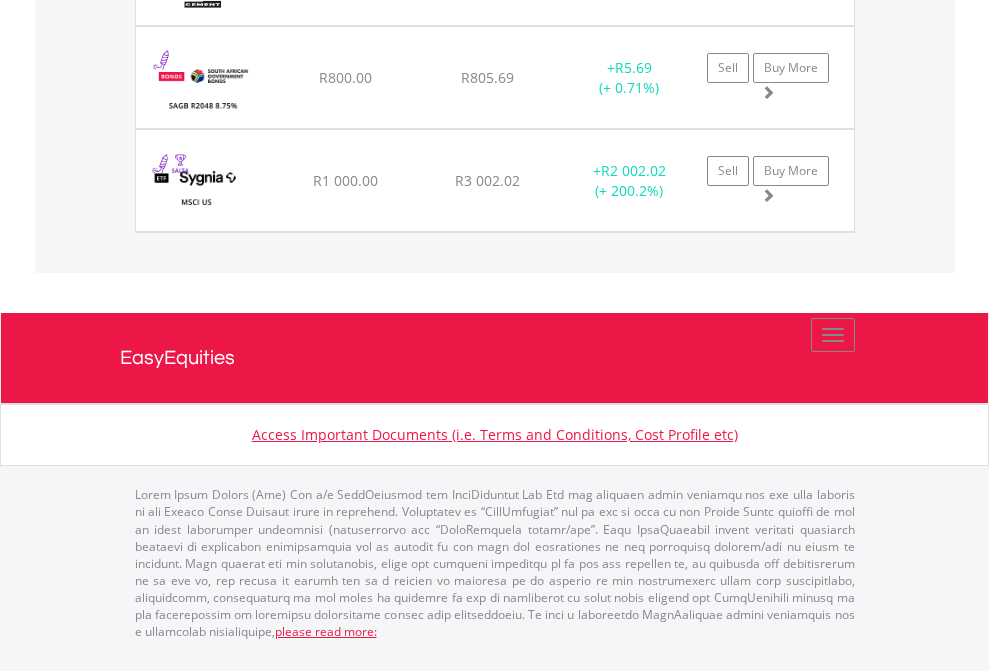 click on "TFSA" at bounding box center [818, -2117] 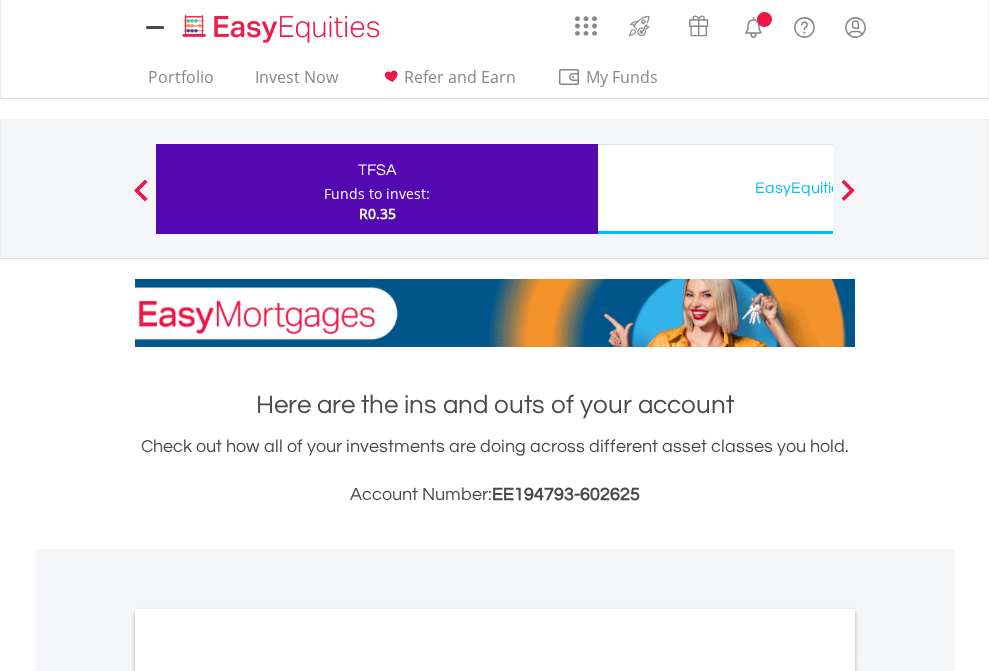 click on "All Holdings" at bounding box center [268, 1096] 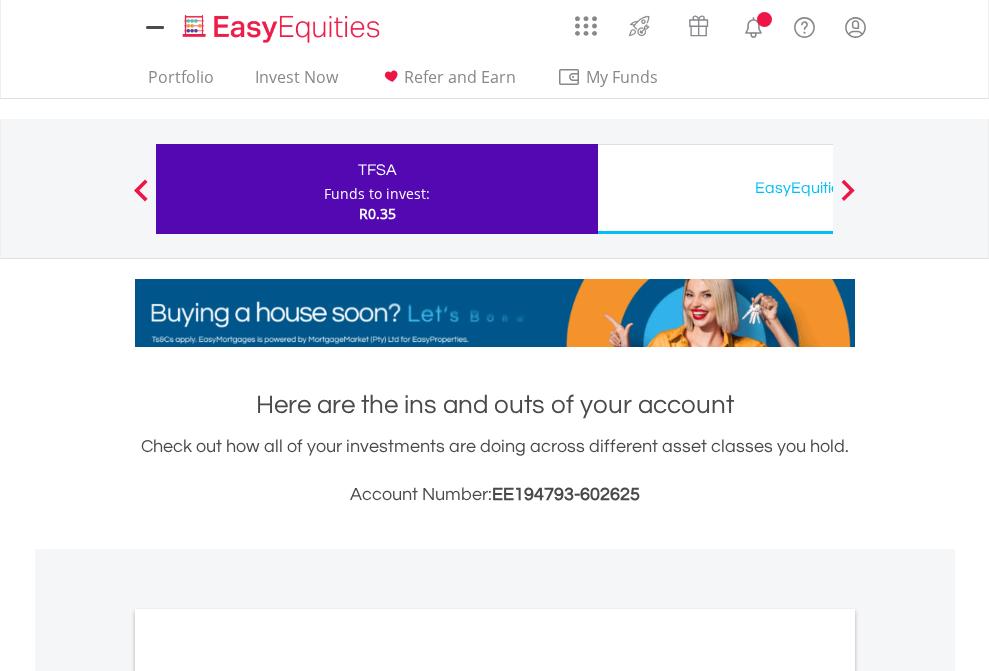 scroll, scrollTop: 1202, scrollLeft: 0, axis: vertical 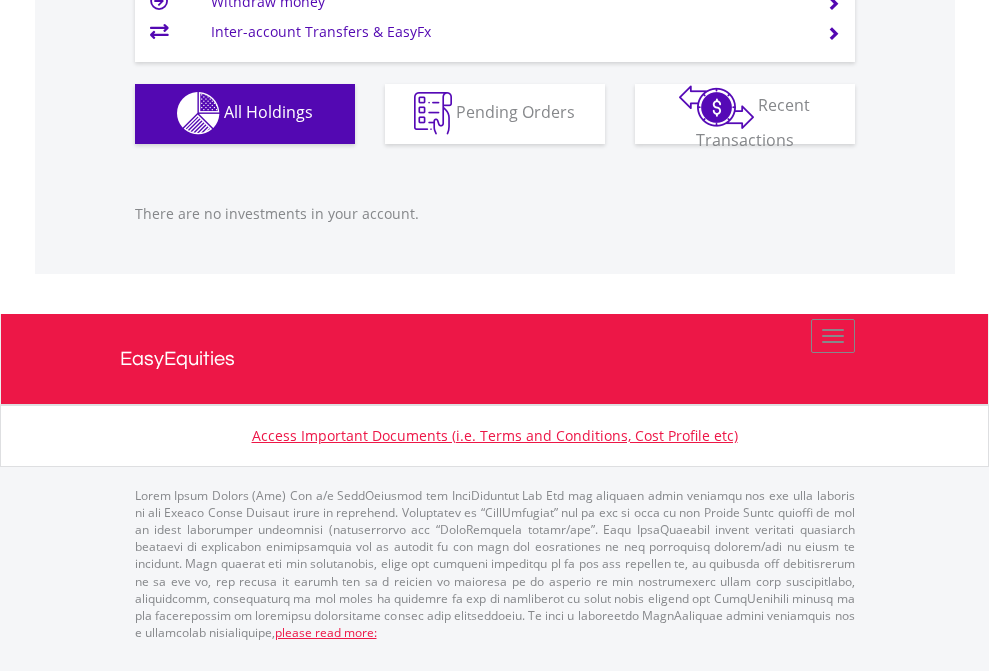click on "EasyEquities USD" at bounding box center [818, -1142] 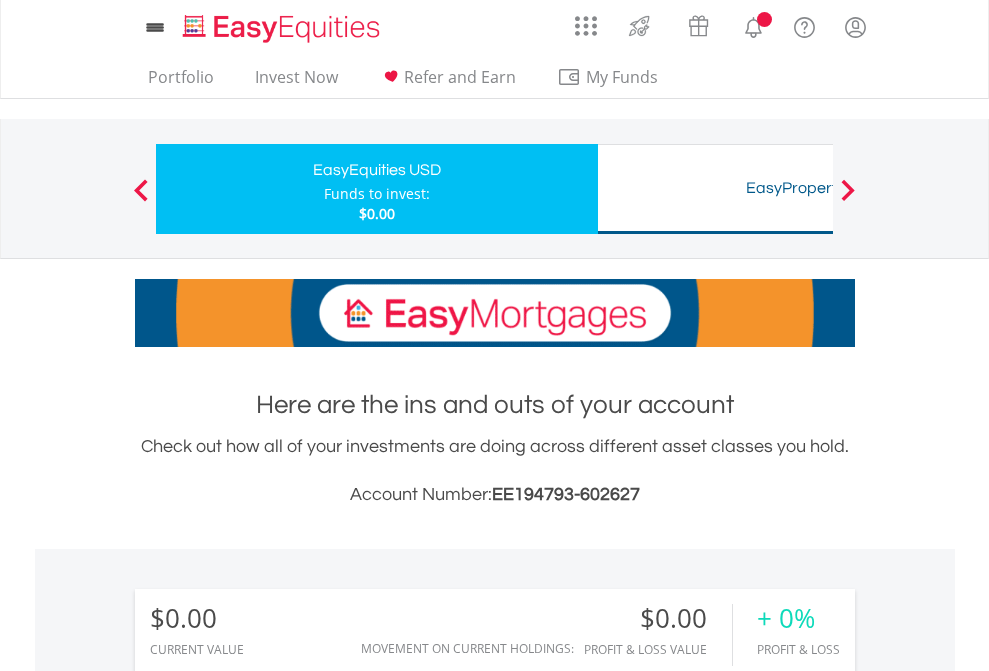 scroll, scrollTop: 0, scrollLeft: 0, axis: both 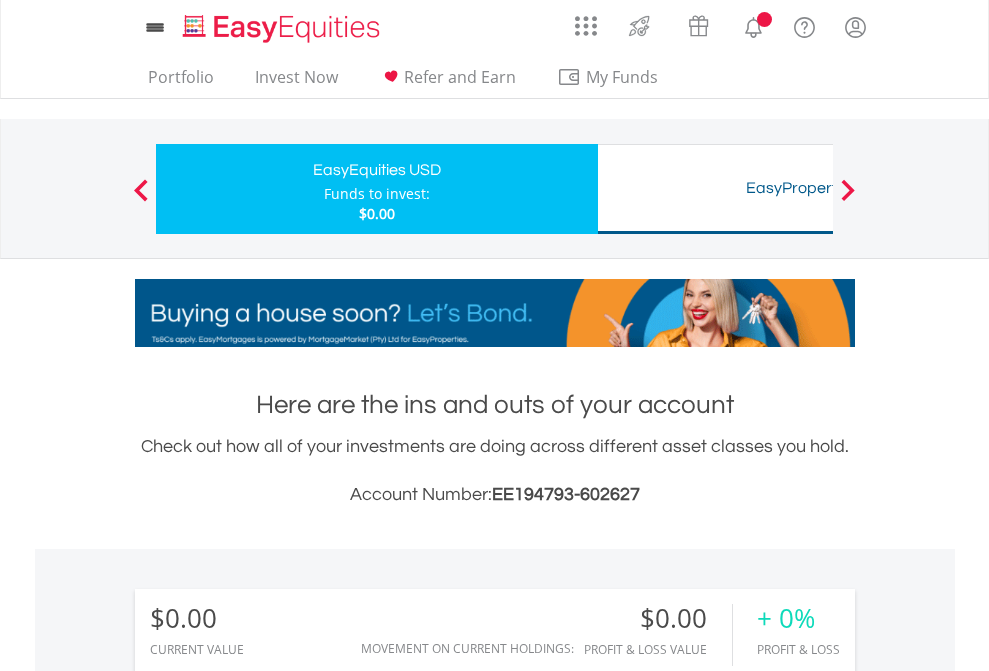 click on "All Holdings" at bounding box center [268, 1442] 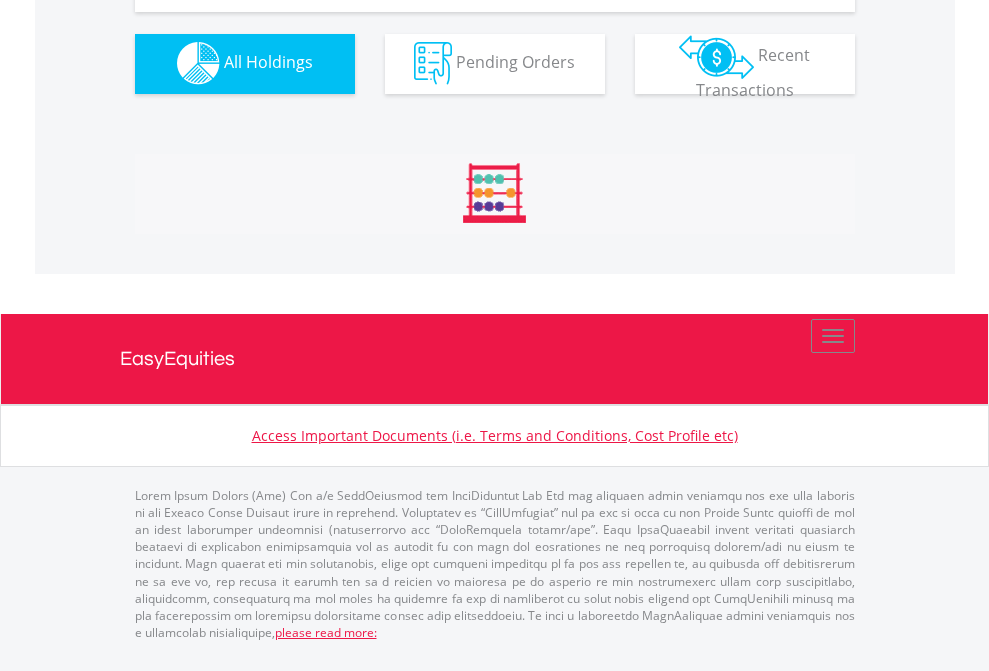 scroll, scrollTop: 1980, scrollLeft: 0, axis: vertical 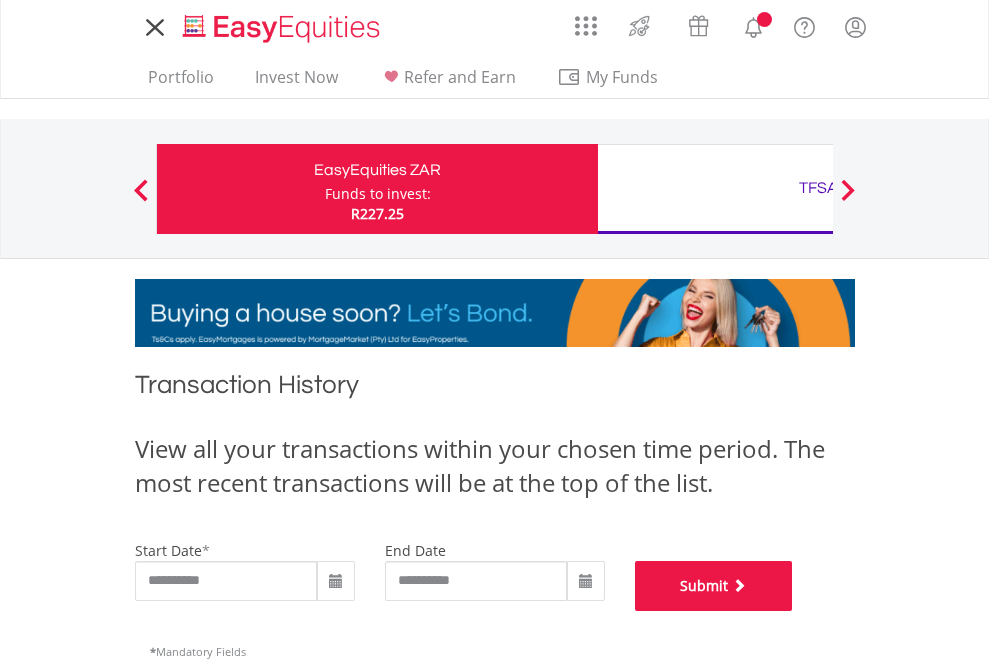 click on "Submit" at bounding box center [714, 586] 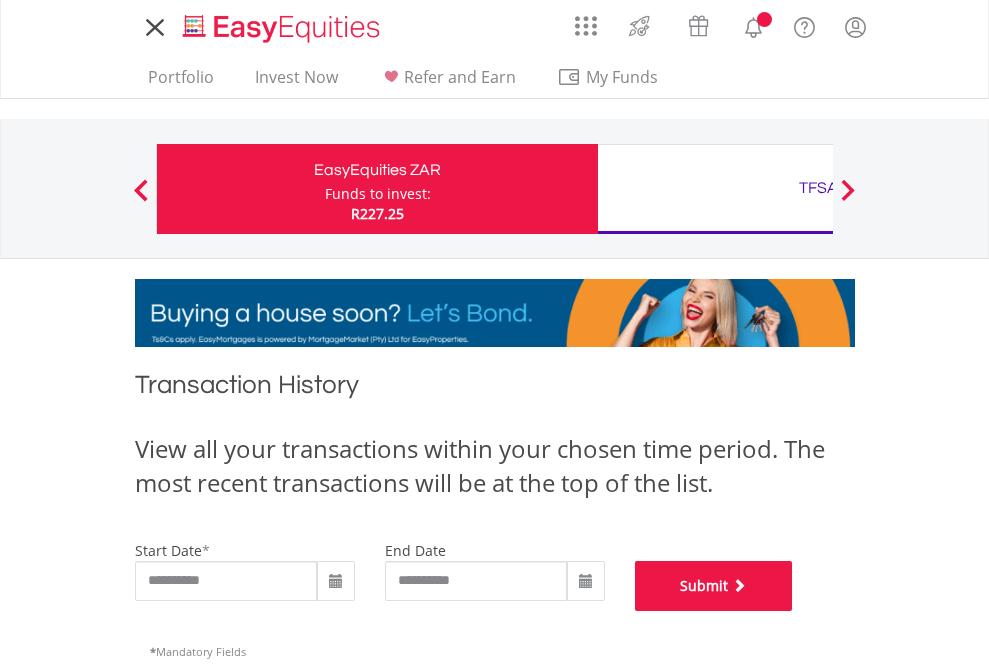 scroll, scrollTop: 811, scrollLeft: 0, axis: vertical 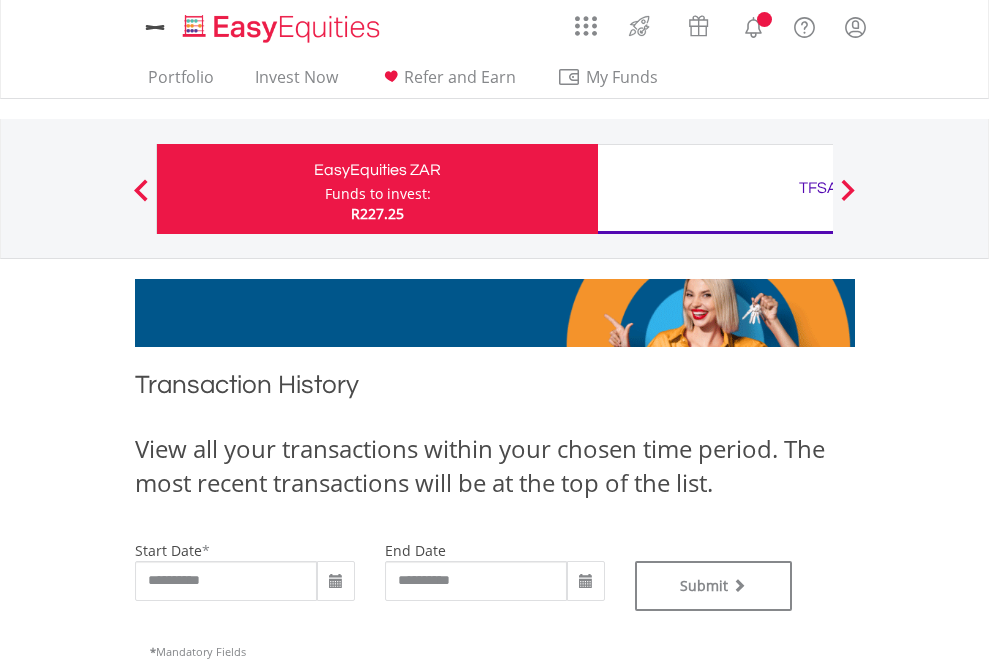 click on "TFSA" at bounding box center (818, 188) 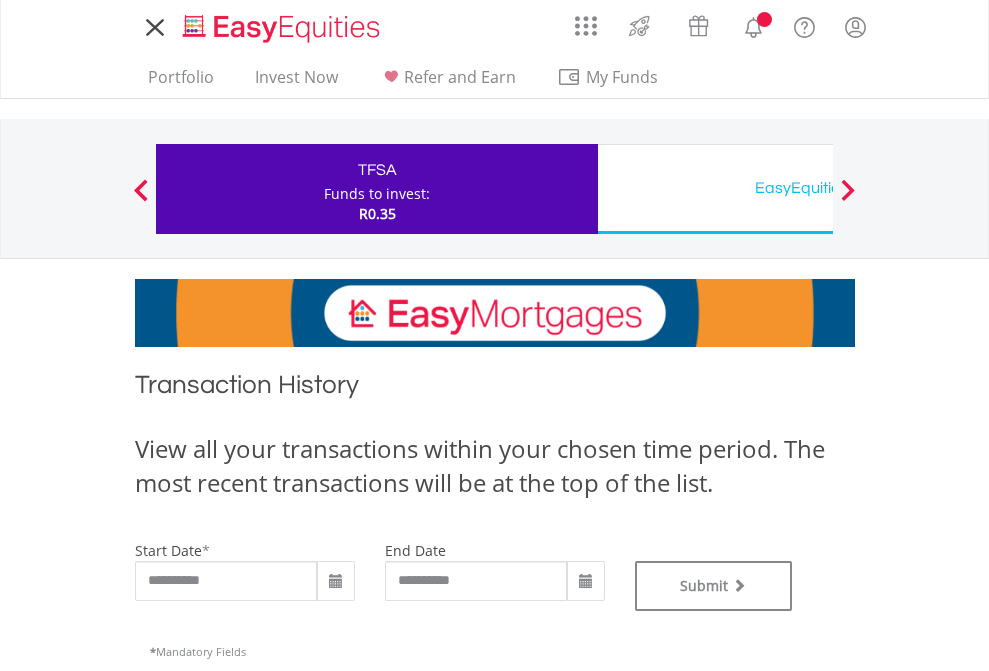 scroll, scrollTop: 0, scrollLeft: 0, axis: both 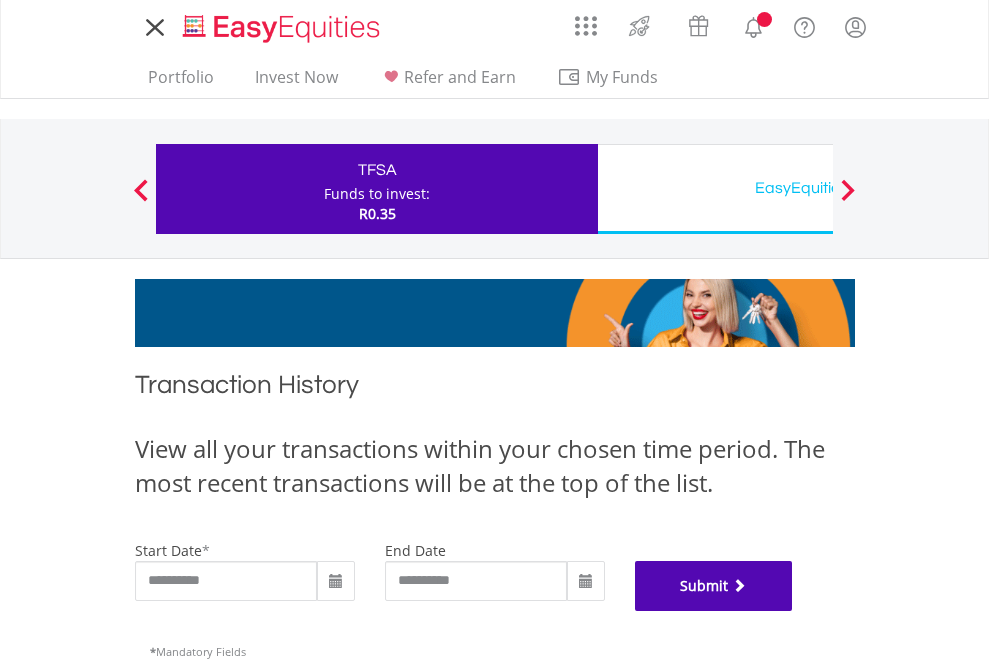 click on "Submit" at bounding box center [714, 586] 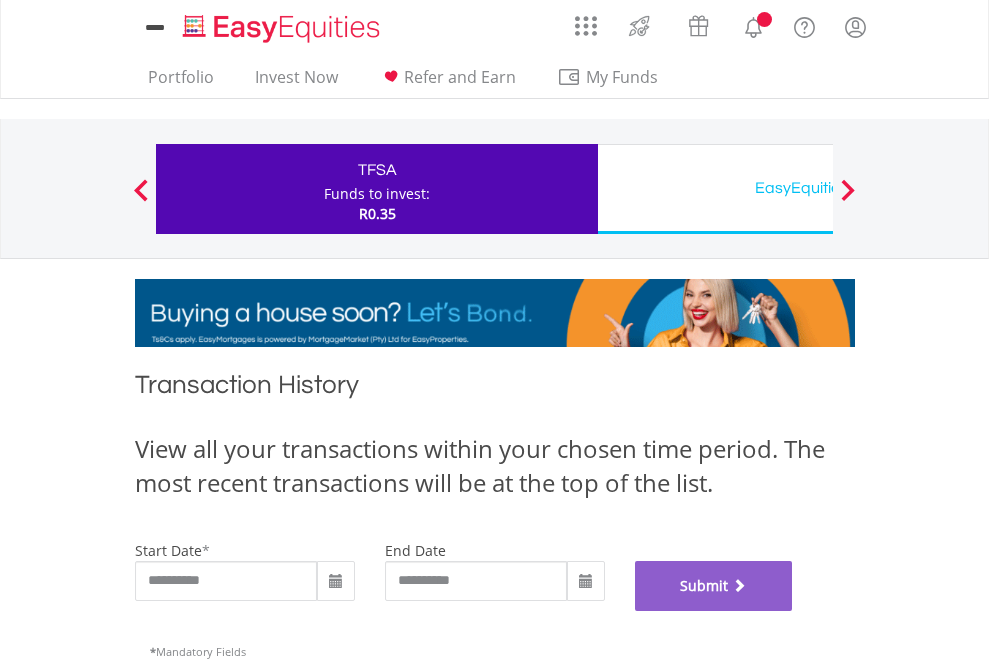 scroll, scrollTop: 811, scrollLeft: 0, axis: vertical 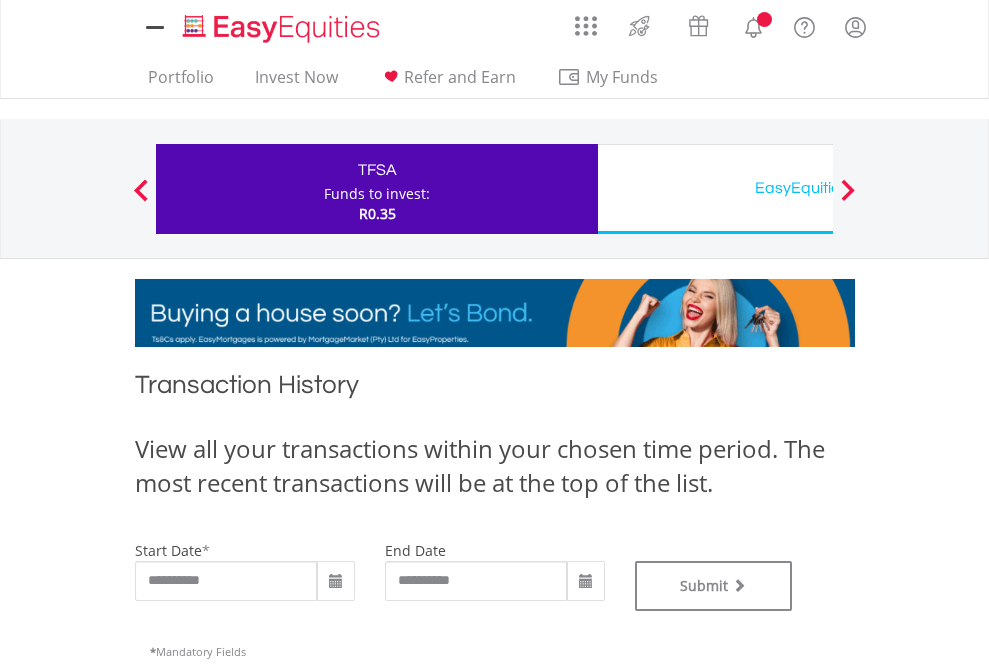 click on "EasyEquities USD" at bounding box center [818, 188] 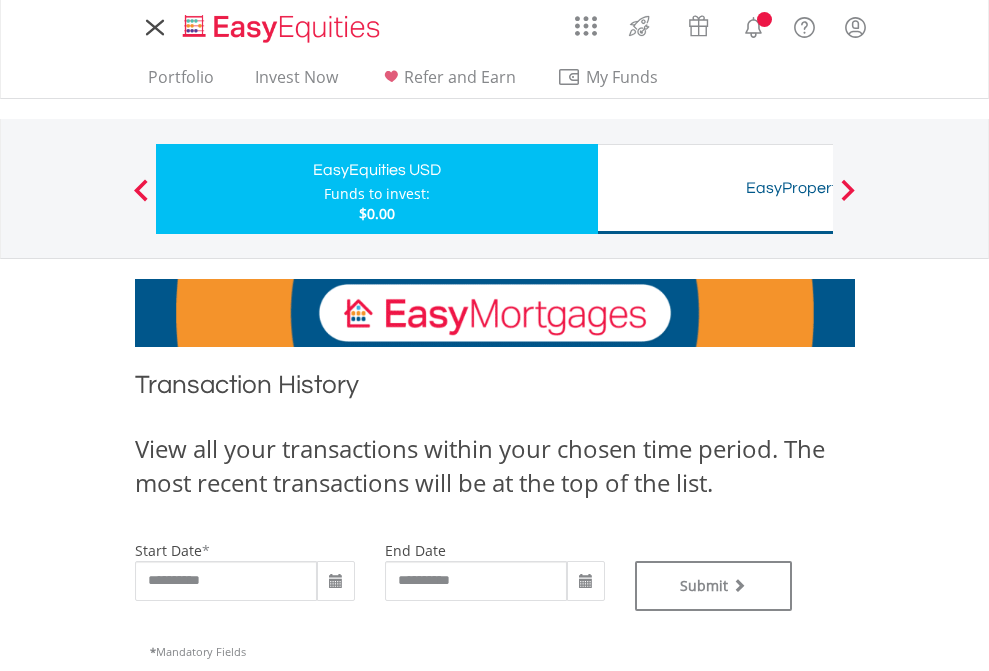 scroll, scrollTop: 0, scrollLeft: 0, axis: both 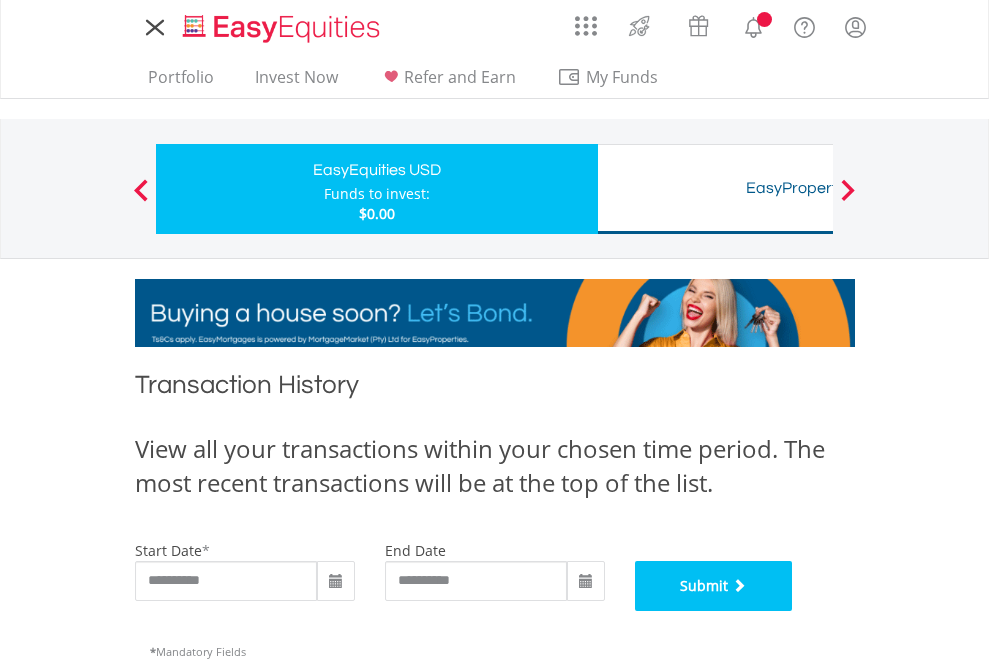 click on "Submit" at bounding box center [714, 586] 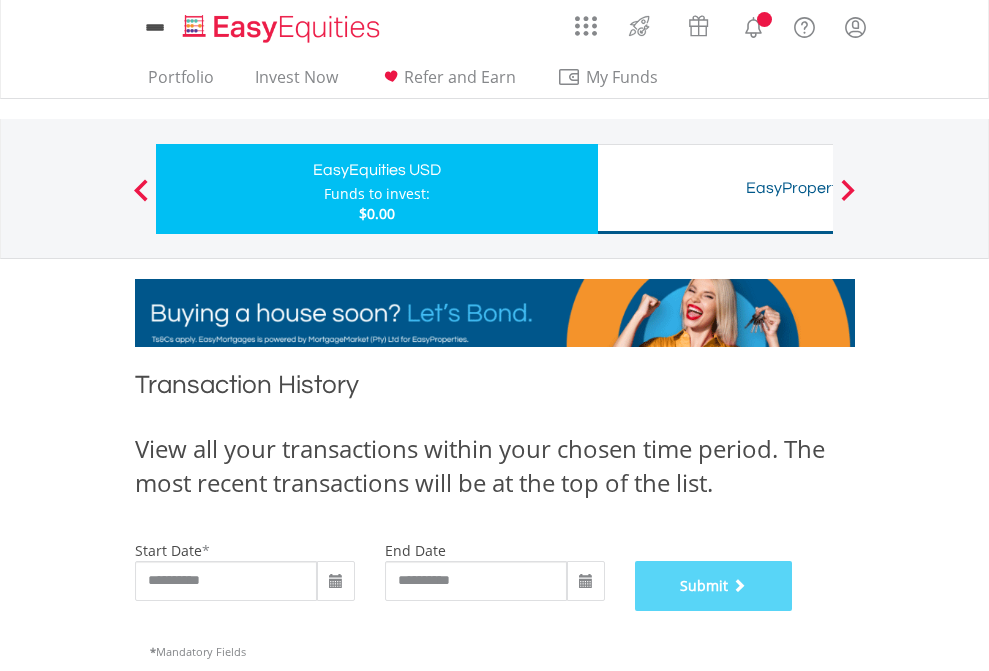 scroll, scrollTop: 811, scrollLeft: 0, axis: vertical 